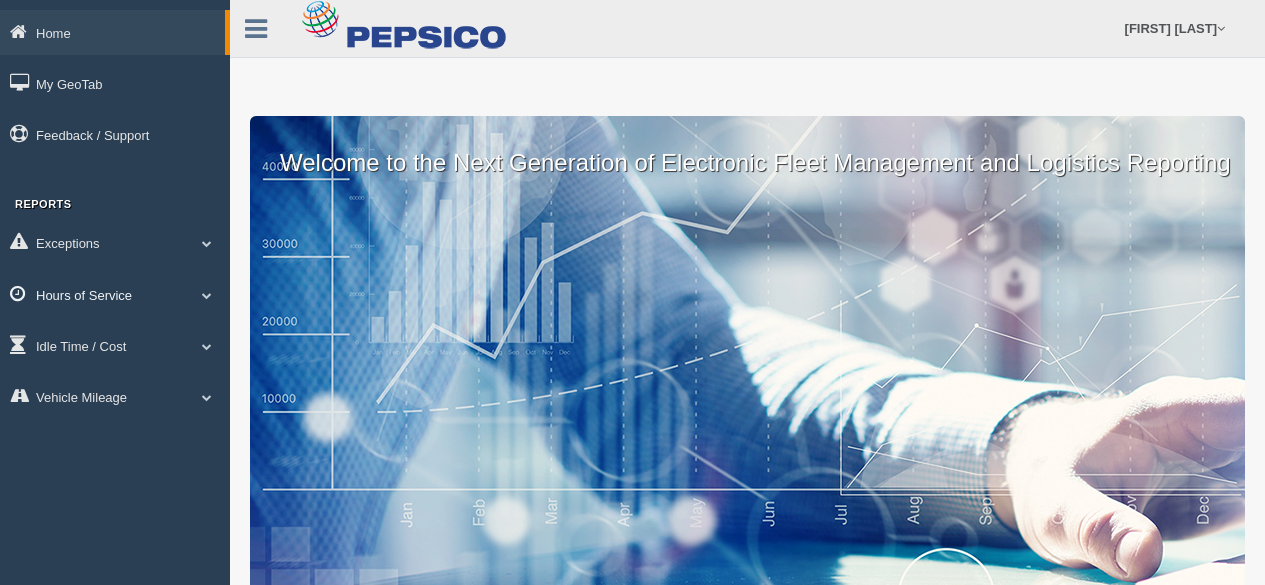 scroll, scrollTop: 0, scrollLeft: 0, axis: both 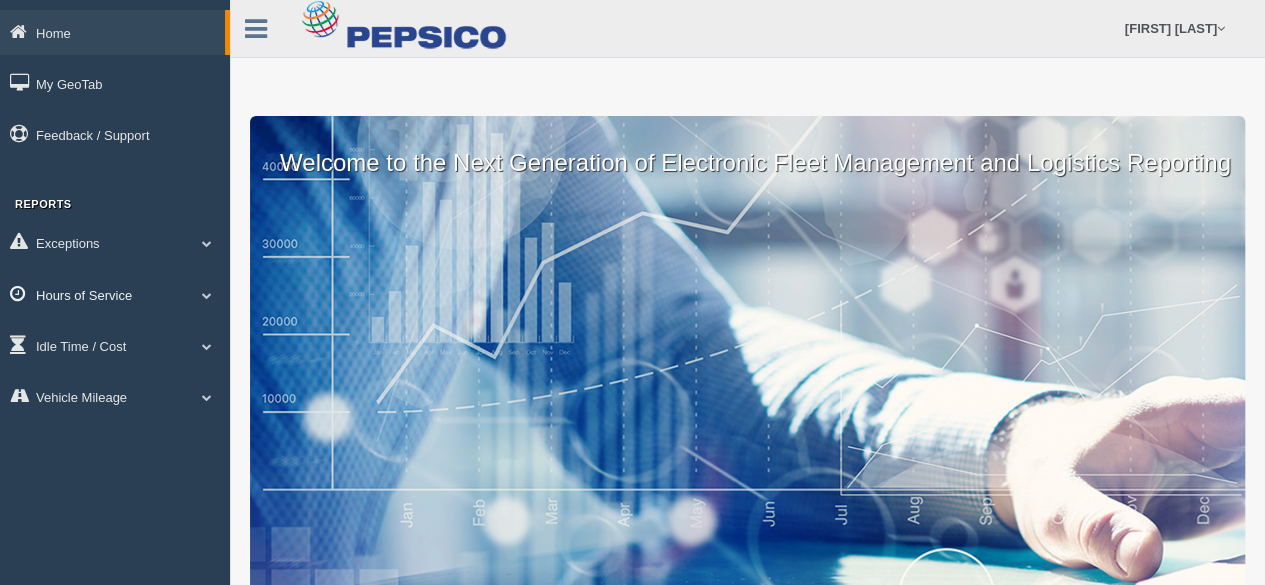 click on "Hours of Service" at bounding box center (115, 294) 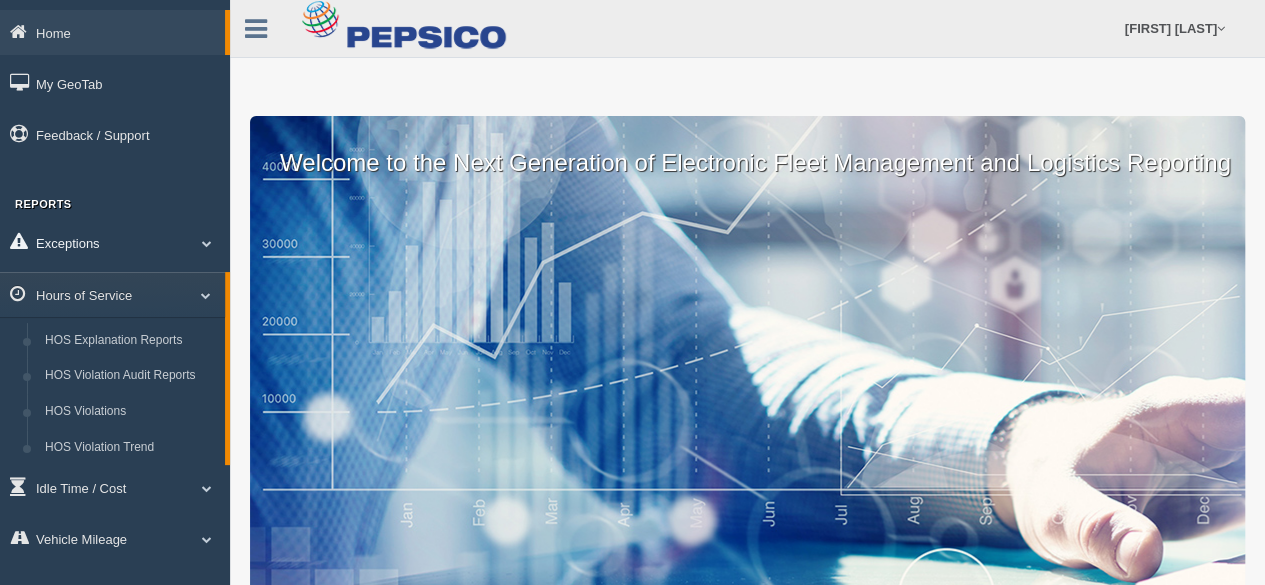 click at bounding box center [207, 243] 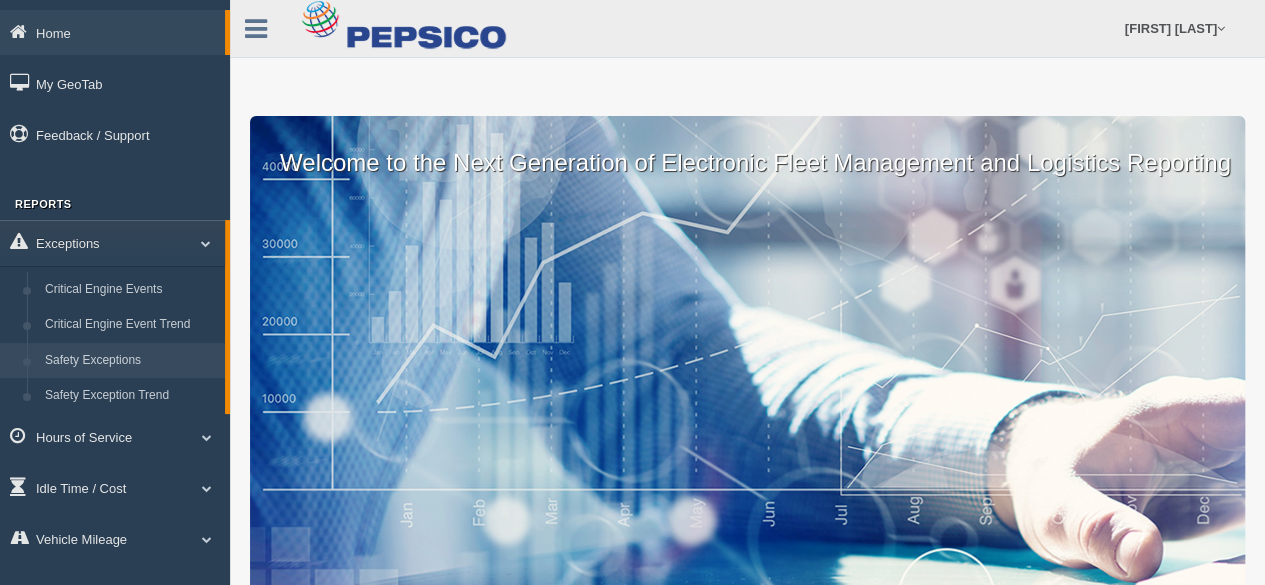 click on "Safety Exceptions" at bounding box center (130, 361) 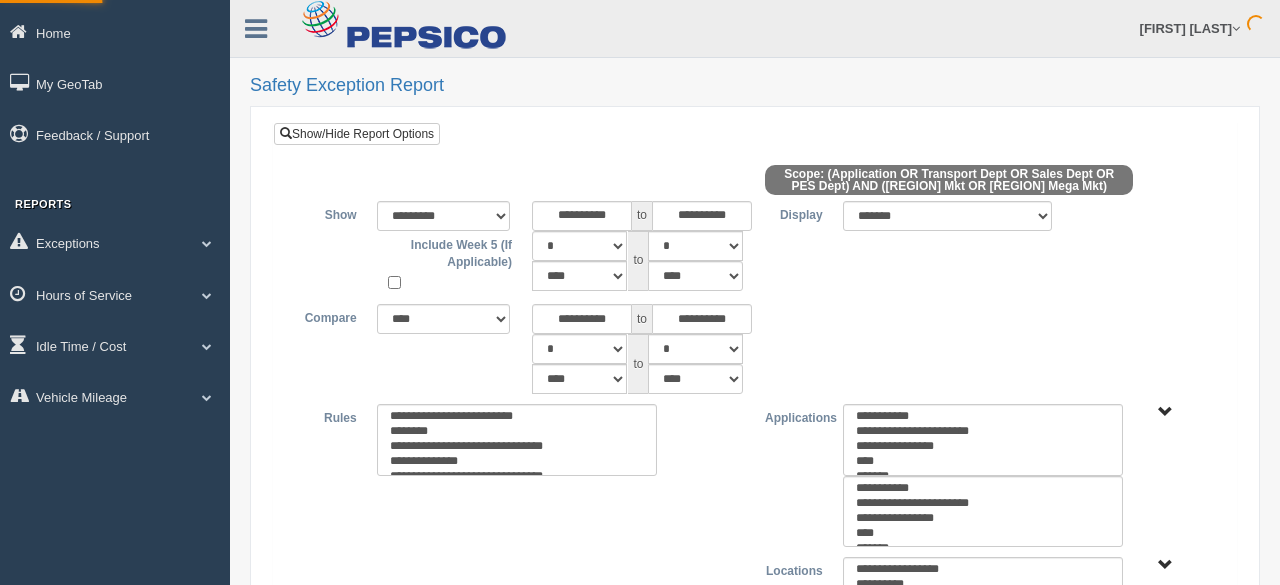 type on "*********" 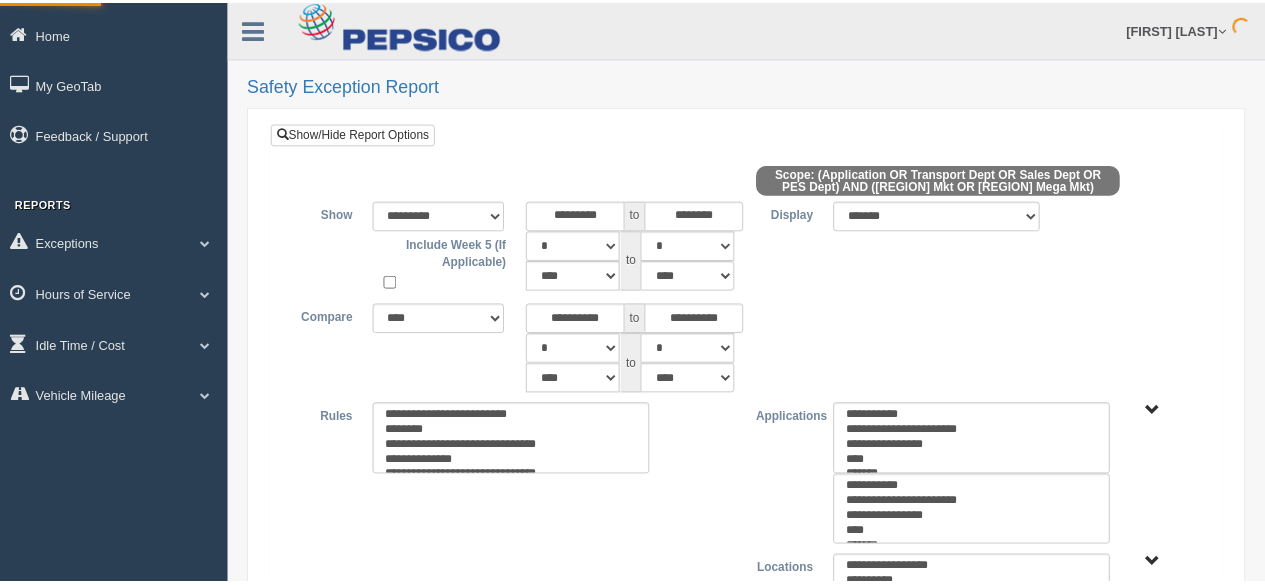 scroll, scrollTop: 0, scrollLeft: 0, axis: both 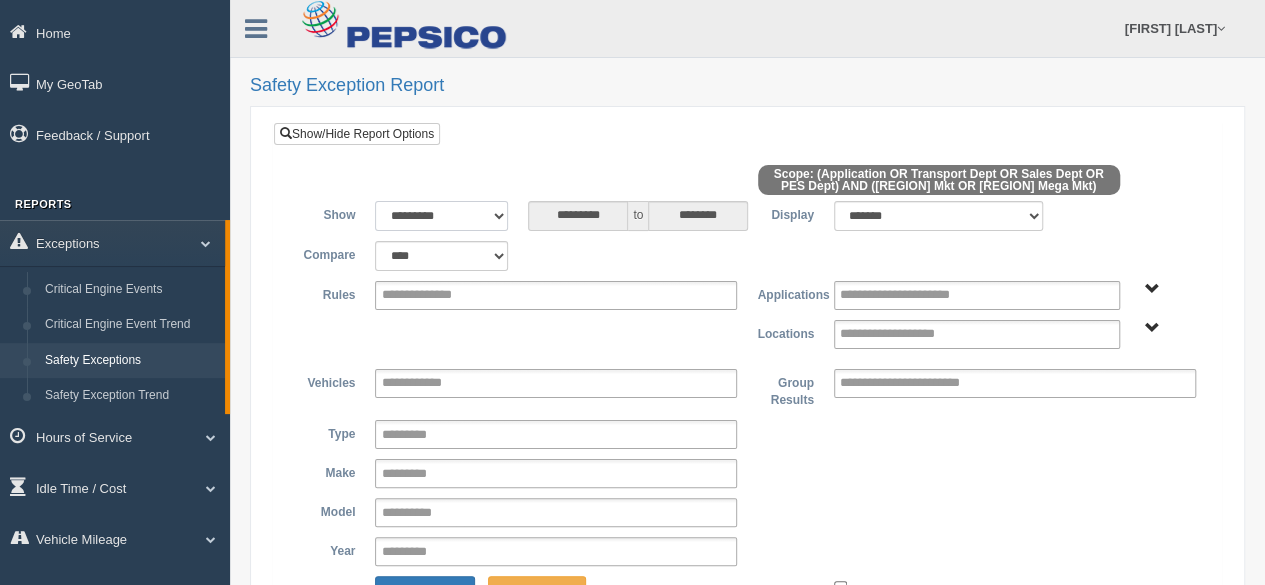 click on "**********" at bounding box center [441, 216] 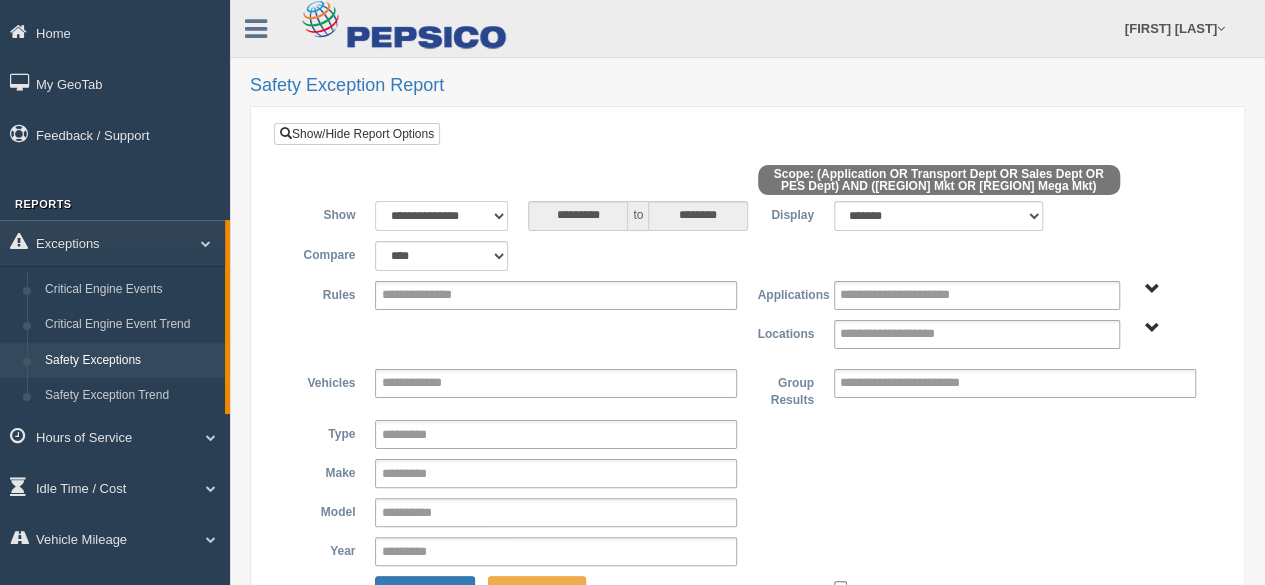 click on "**********" at bounding box center [441, 216] 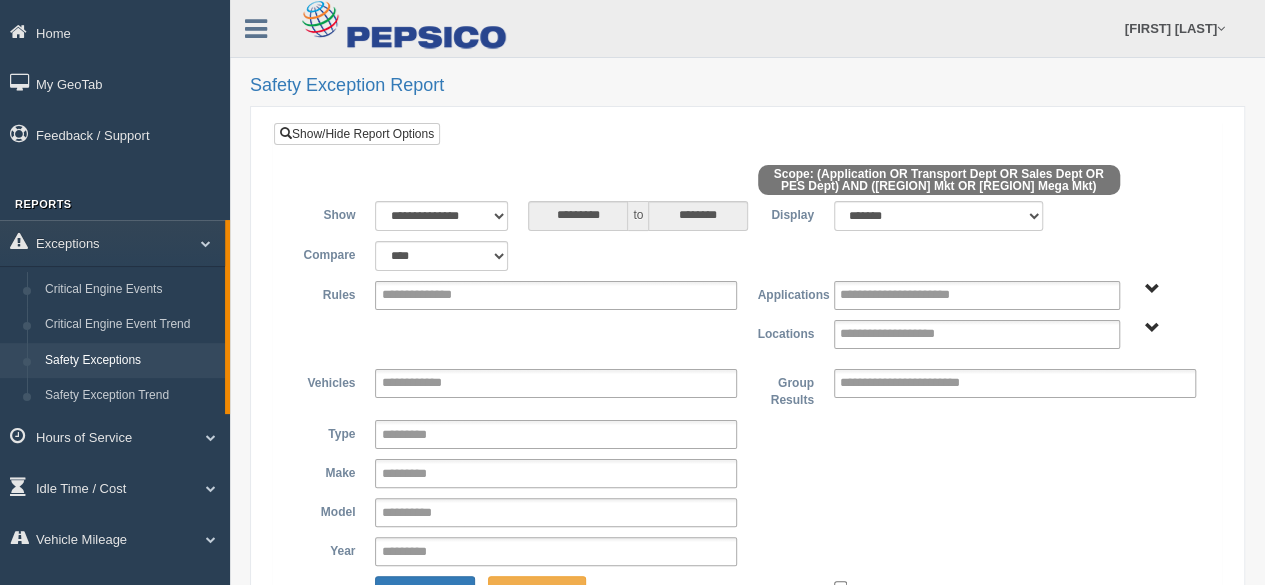 type 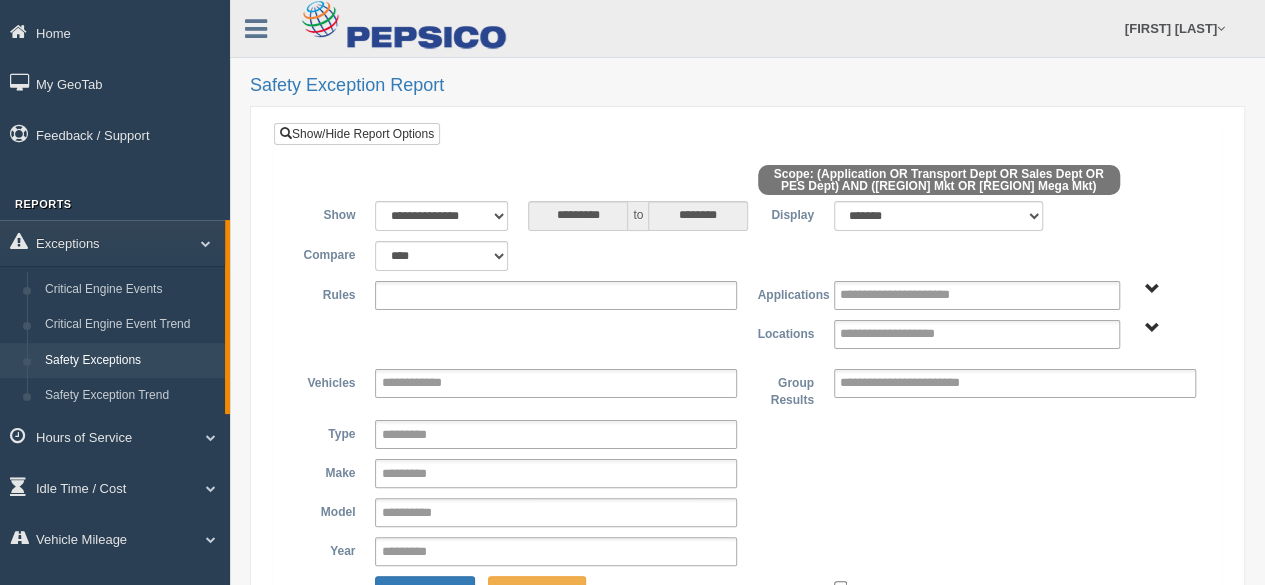 click at bounding box center (556, 295) 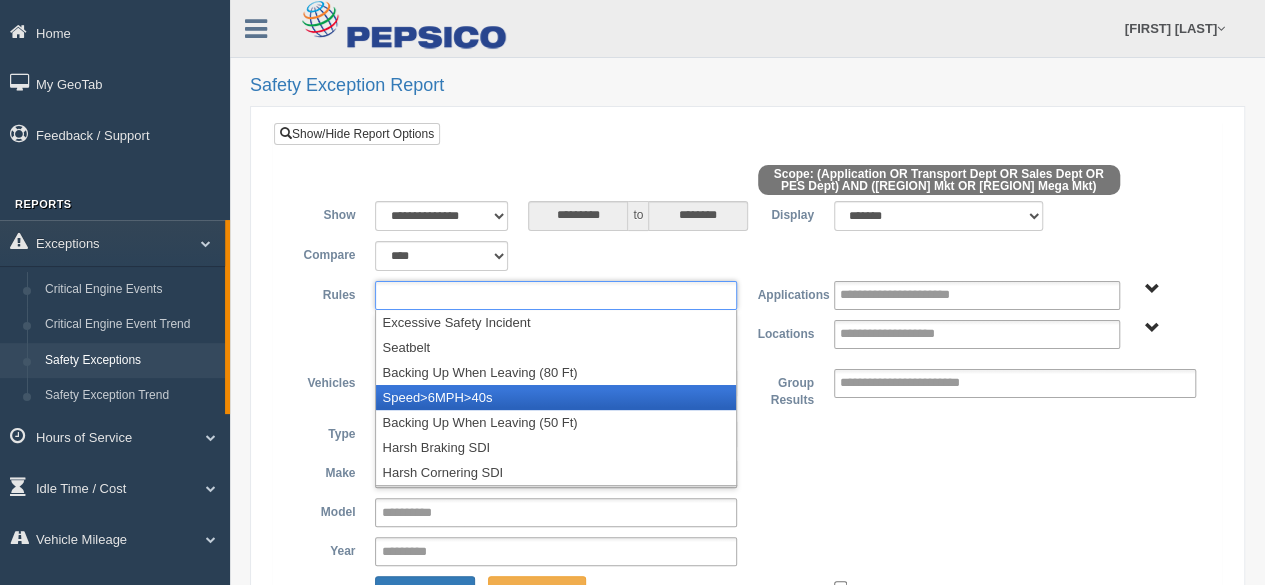 click on "Speed>6MPH>40s" at bounding box center [556, 397] 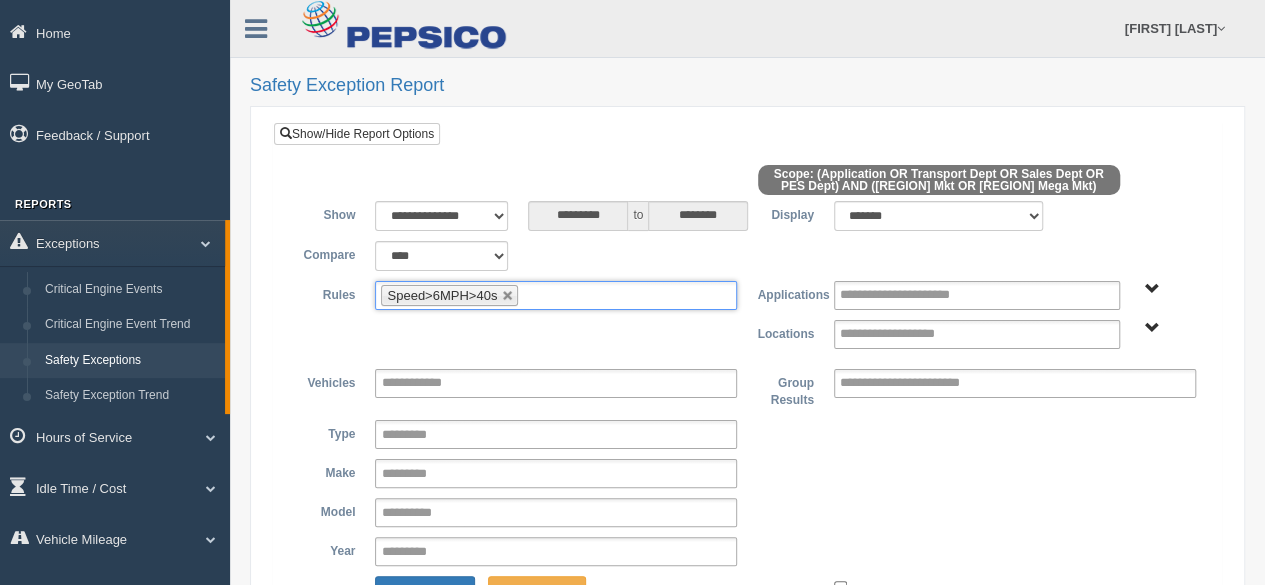 click on "Speed>6MPH>40s" at bounding box center (556, 295) 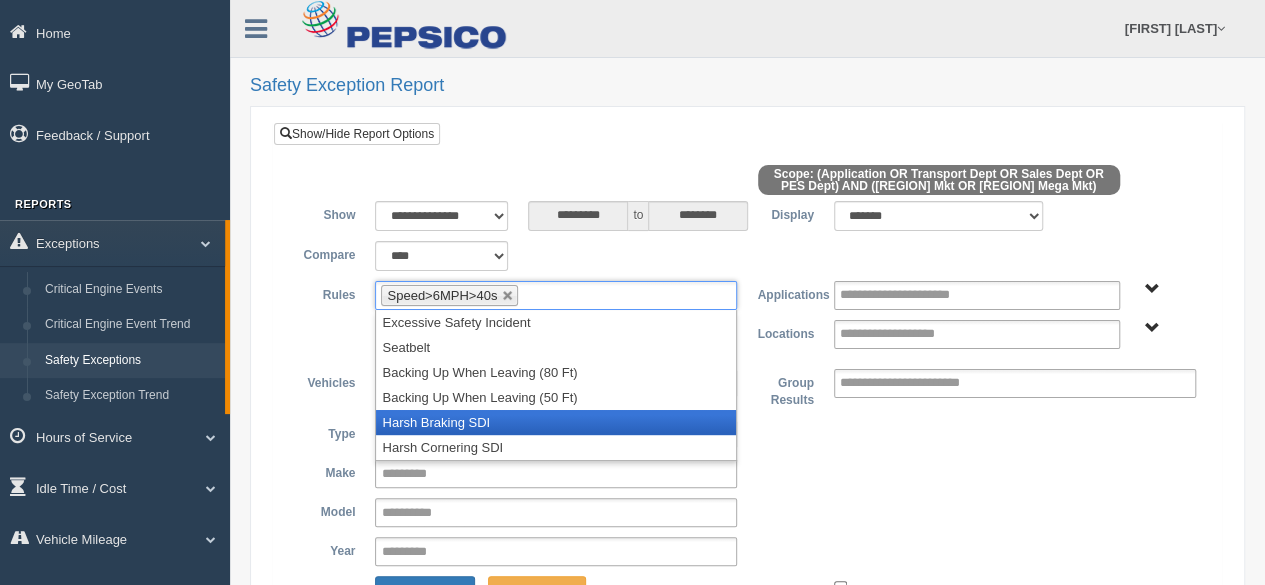 click on "Harsh Braking SDI" at bounding box center (556, 422) 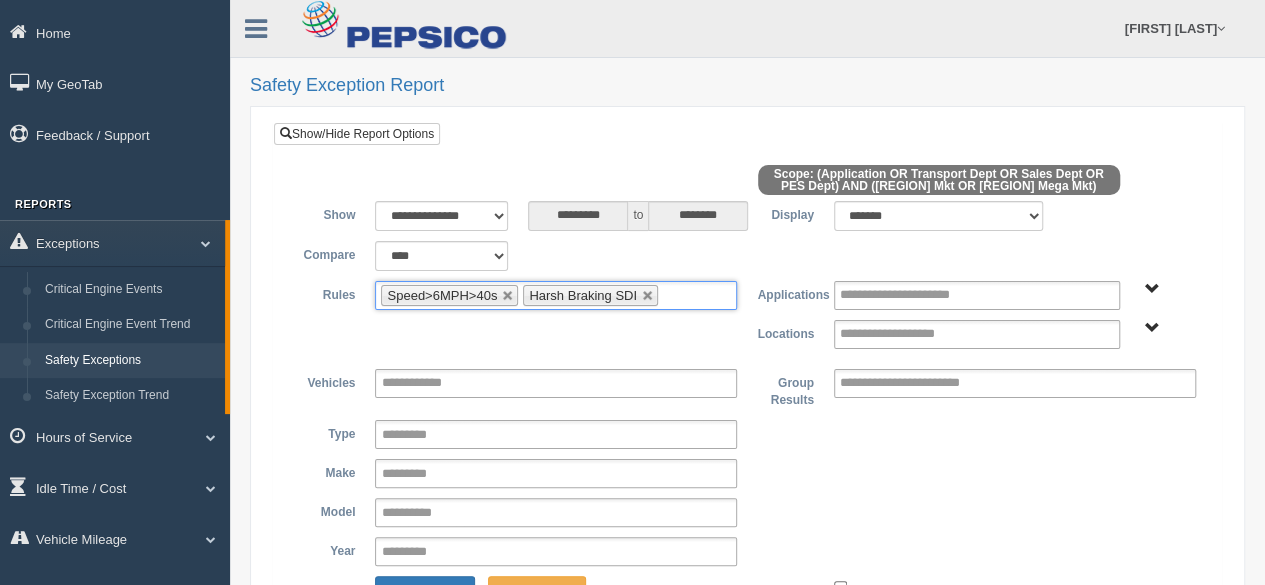 click at bounding box center [675, 295] 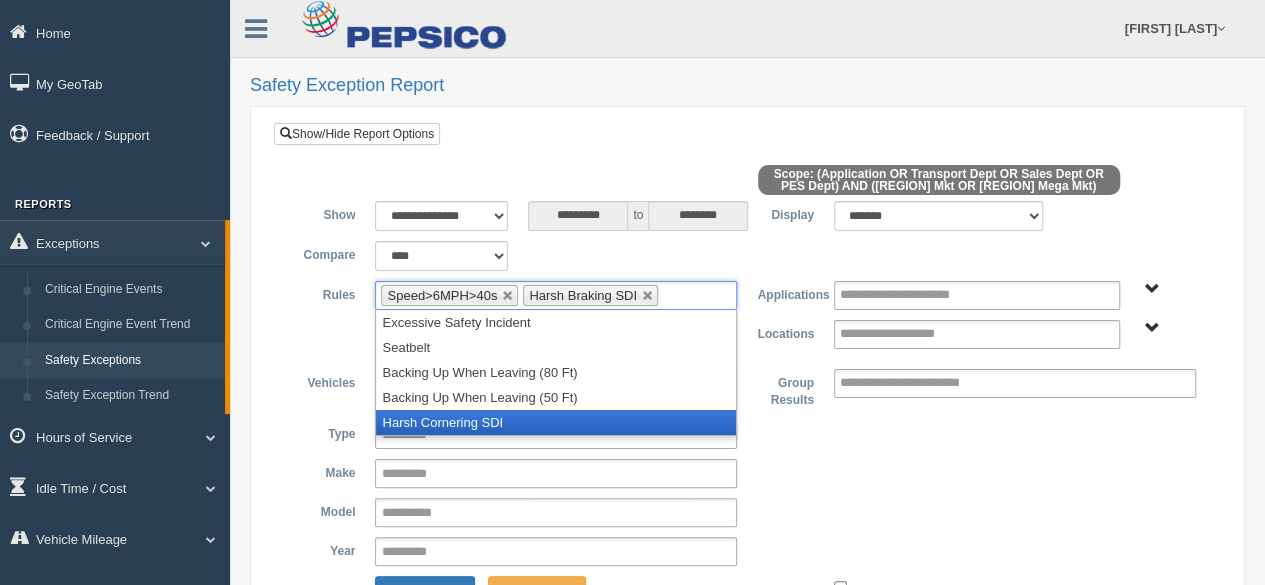 click on "Harsh Cornering SDI" at bounding box center (556, 422) 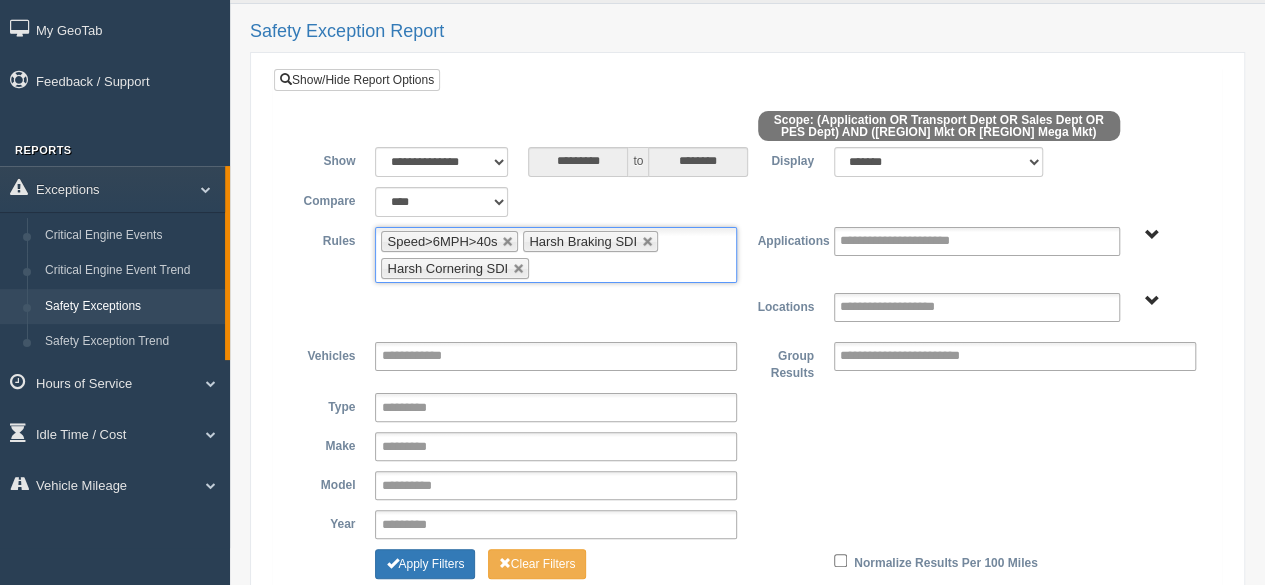scroll, scrollTop: 51, scrollLeft: 0, axis: vertical 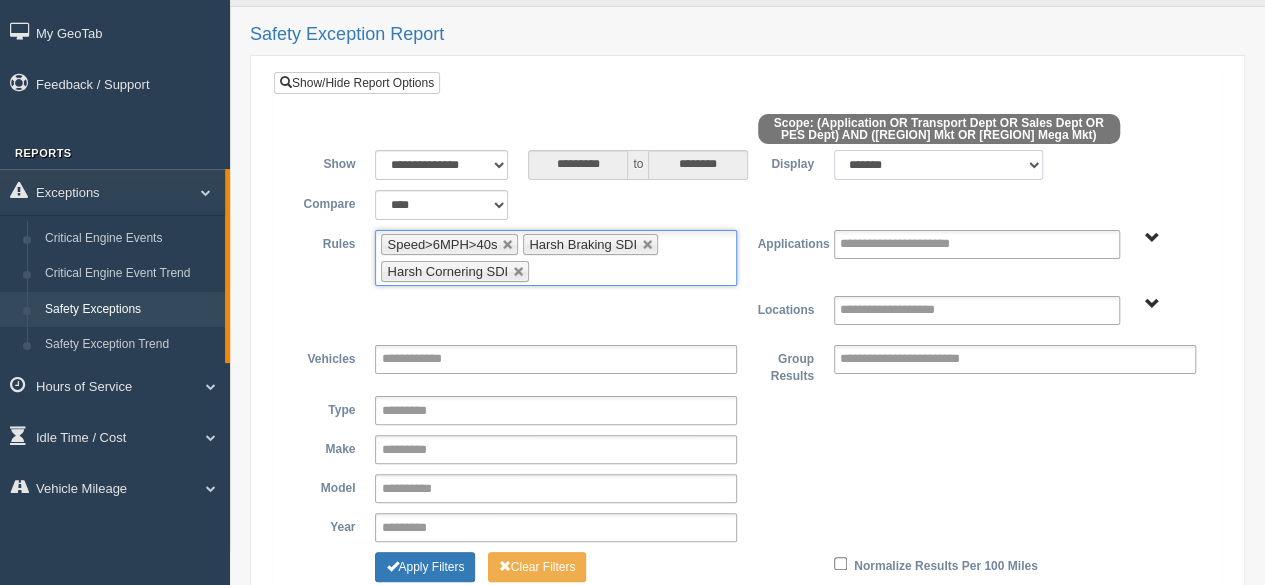 drag, startPoint x: 1031, startPoint y: 177, endPoint x: 1022, endPoint y: 186, distance: 12.727922 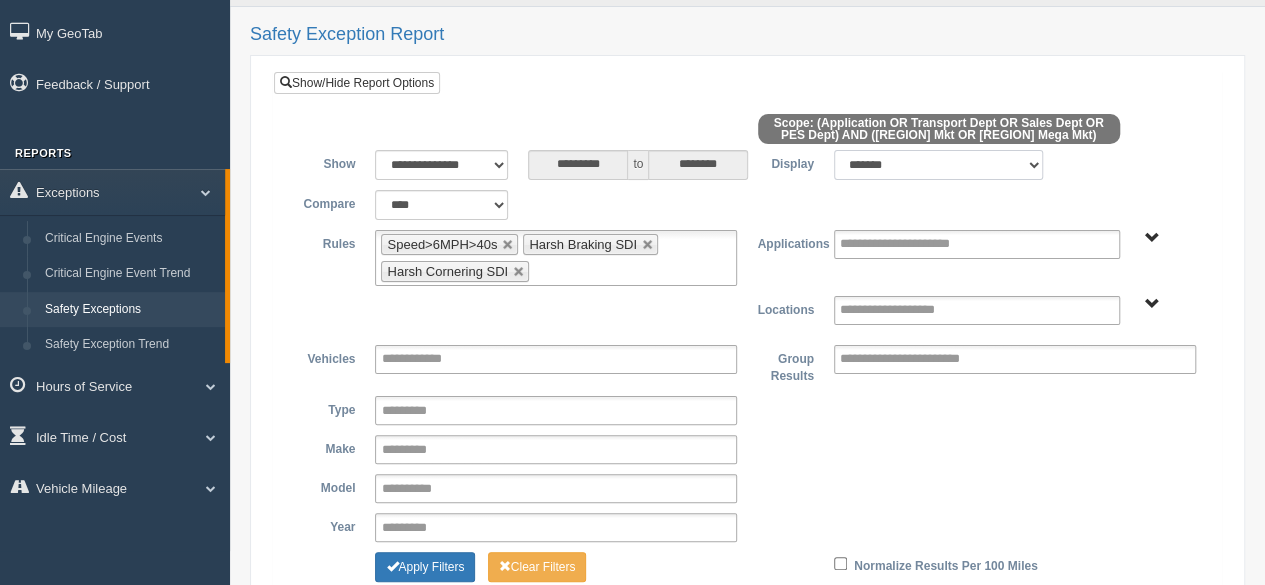 select on "**" 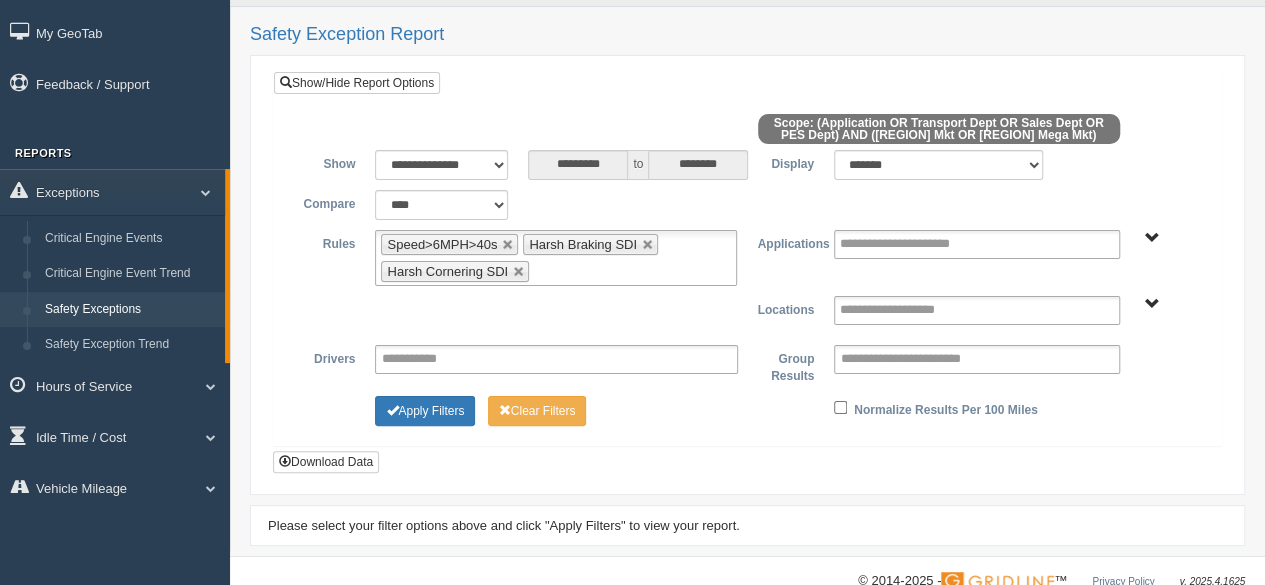 type 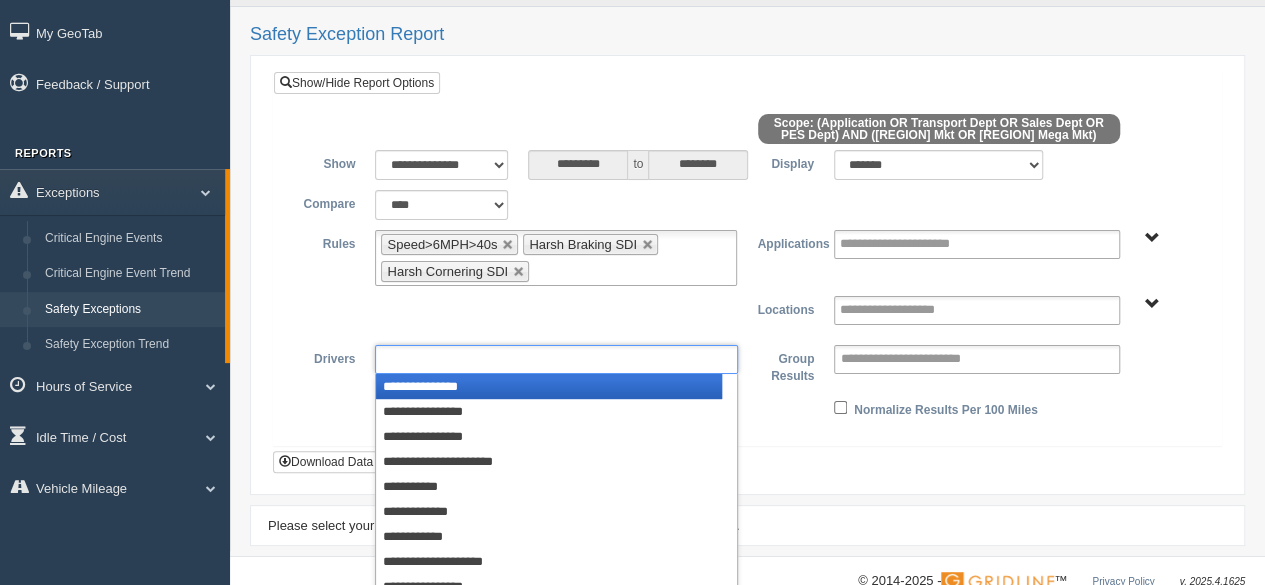 click at bounding box center [556, 359] 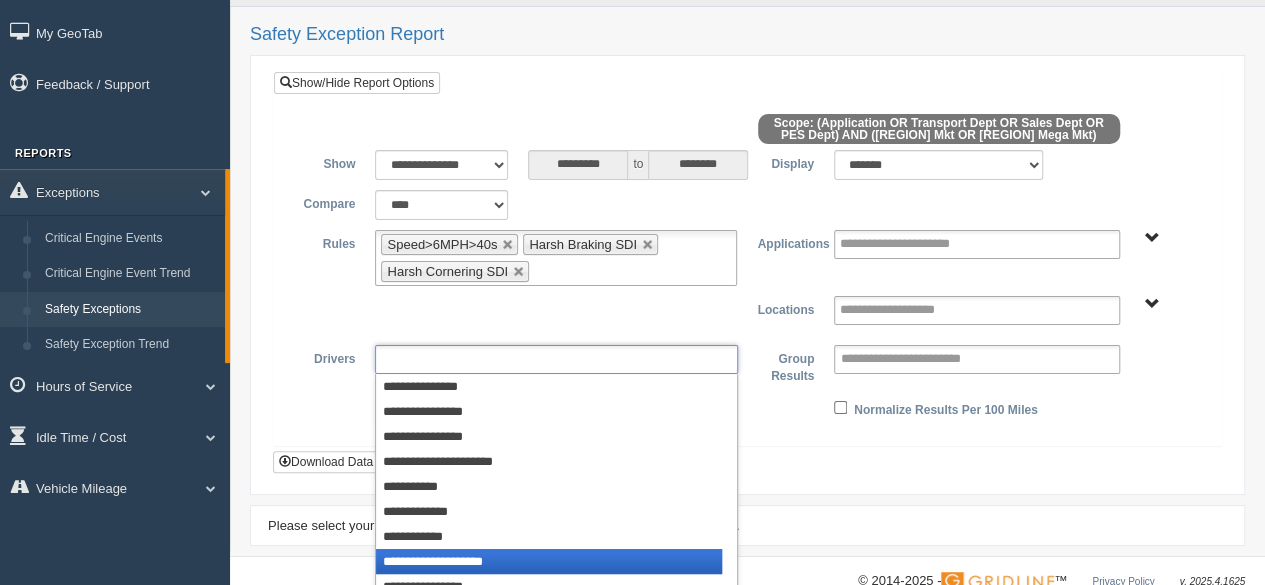 click on "**********" at bounding box center [549, 561] 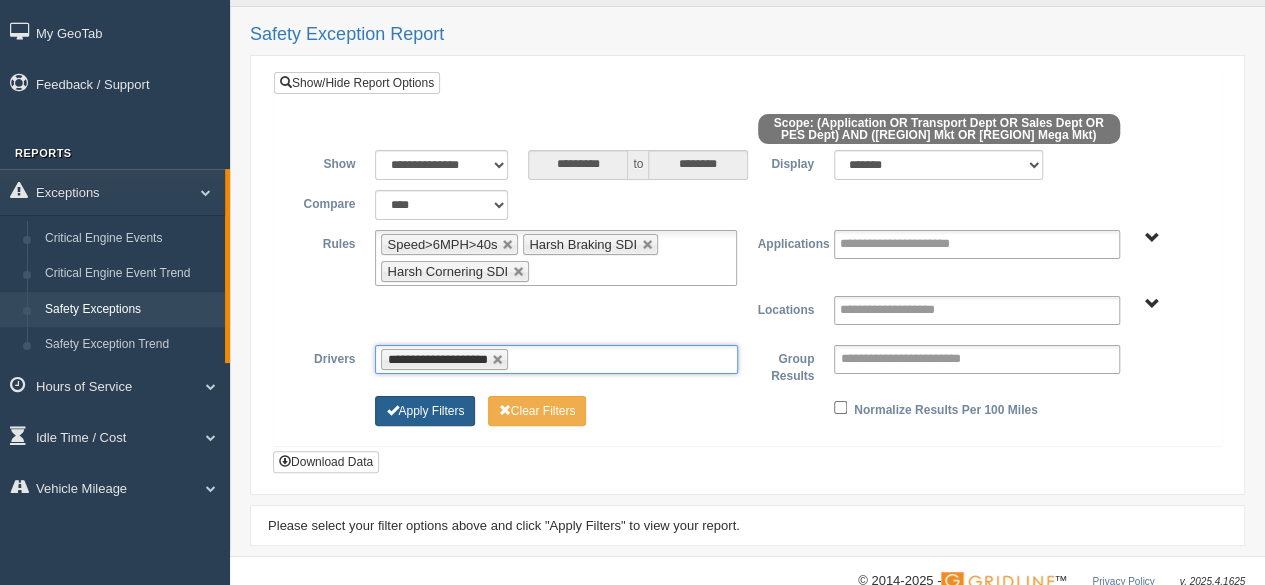 click on "Apply Filters" at bounding box center (425, 411) 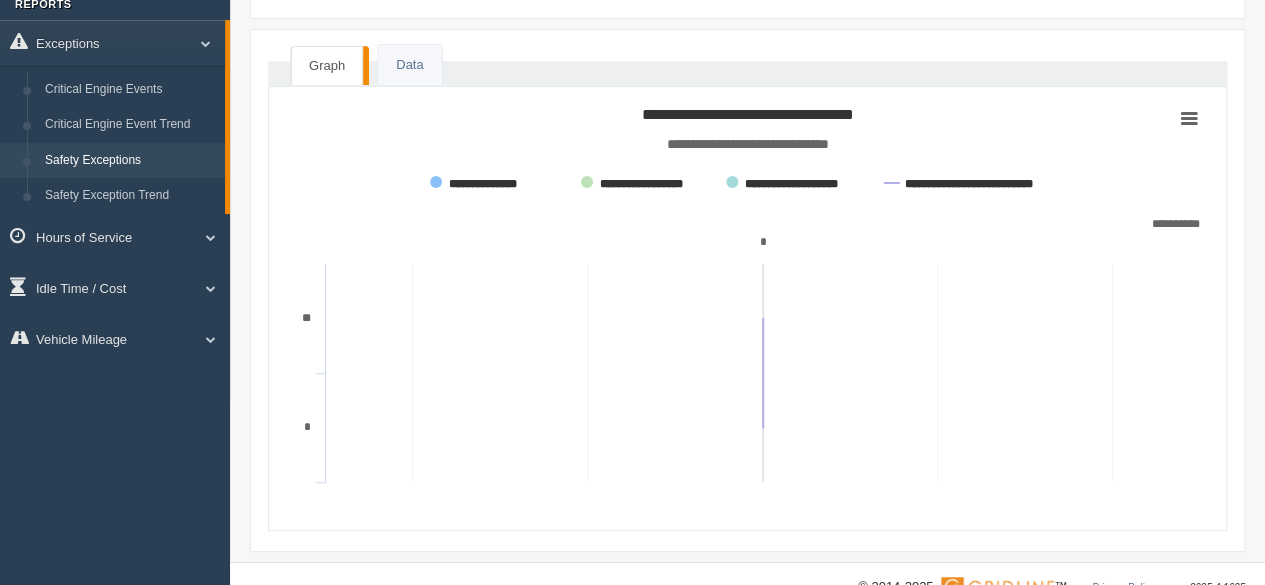 scroll, scrollTop: 100, scrollLeft: 0, axis: vertical 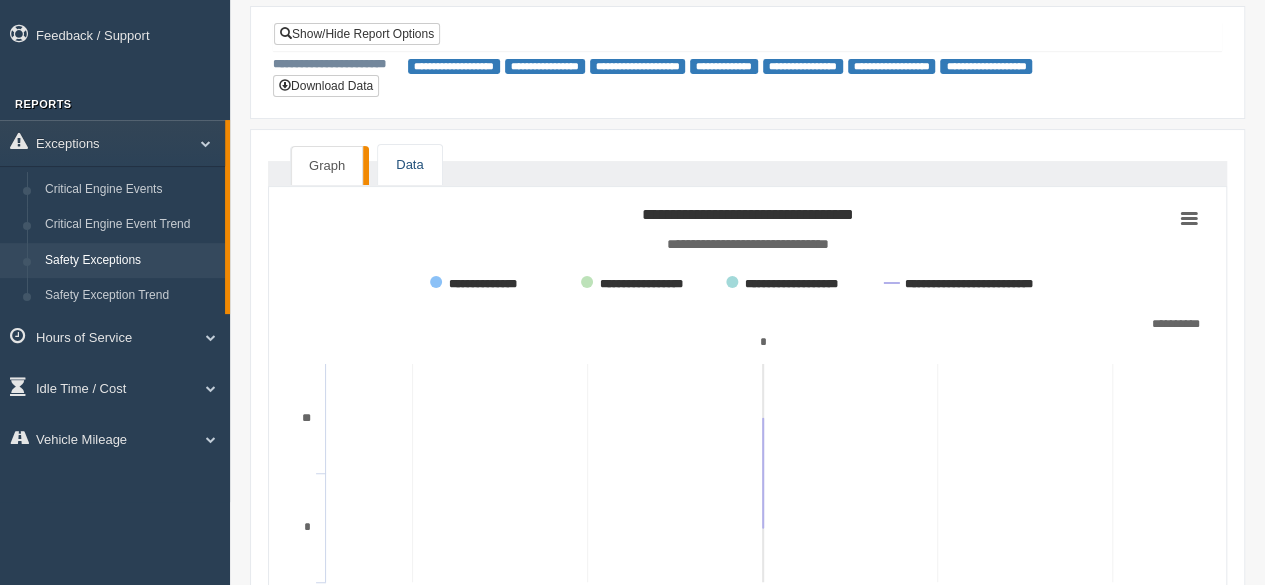 click on "Data" at bounding box center (409, 165) 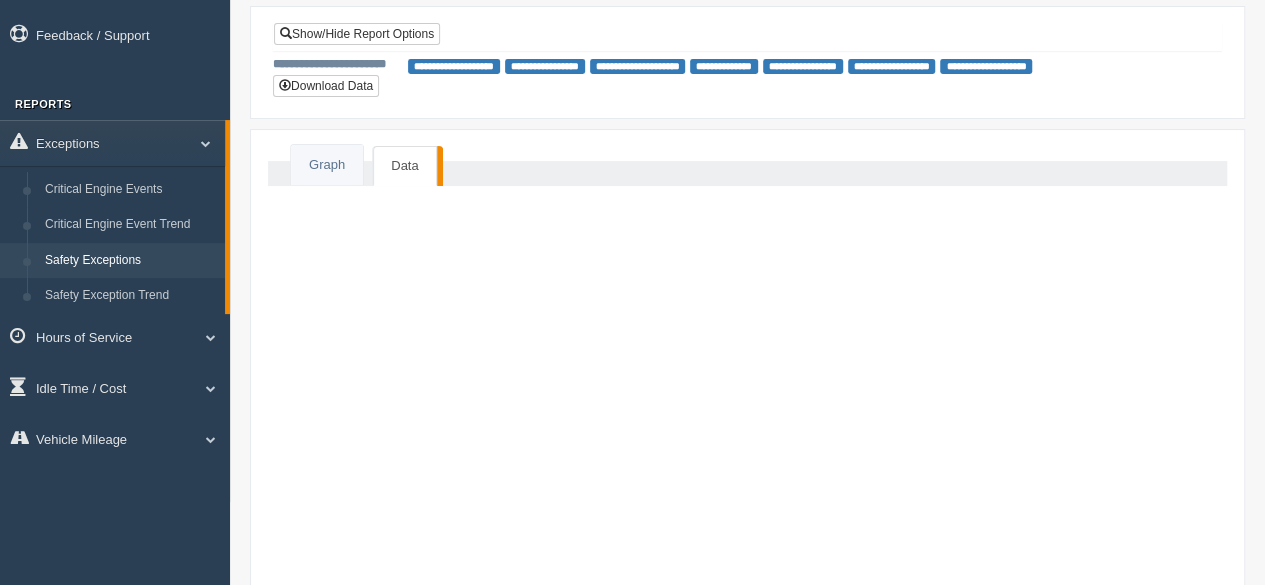 scroll, scrollTop: 19, scrollLeft: 0, axis: vertical 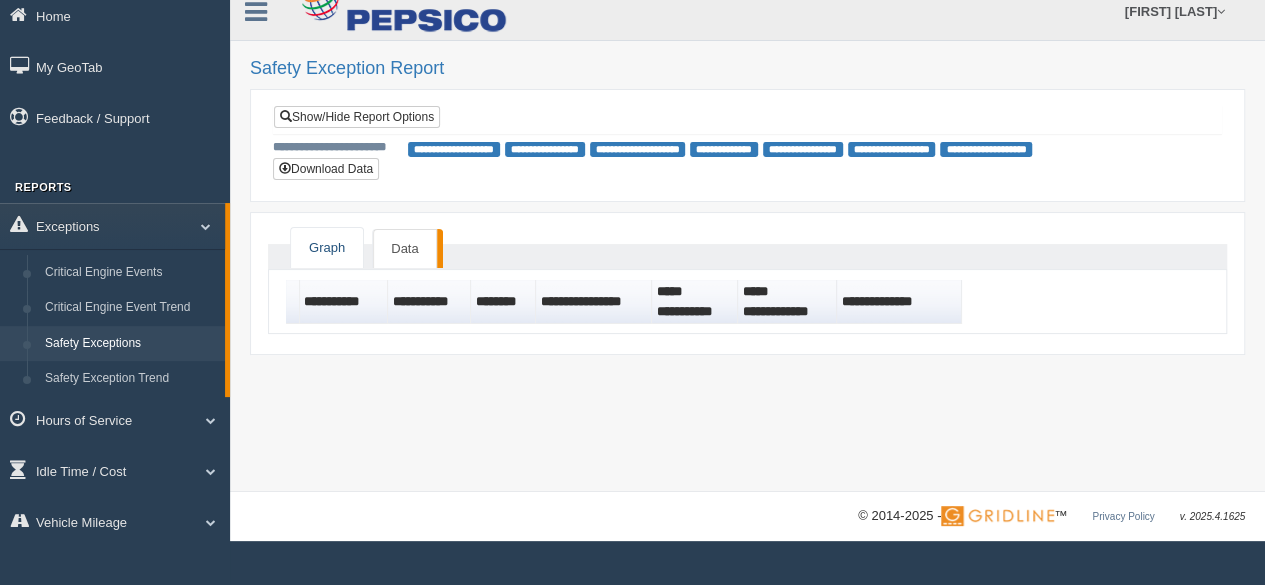 click on "Graph" at bounding box center [327, 248] 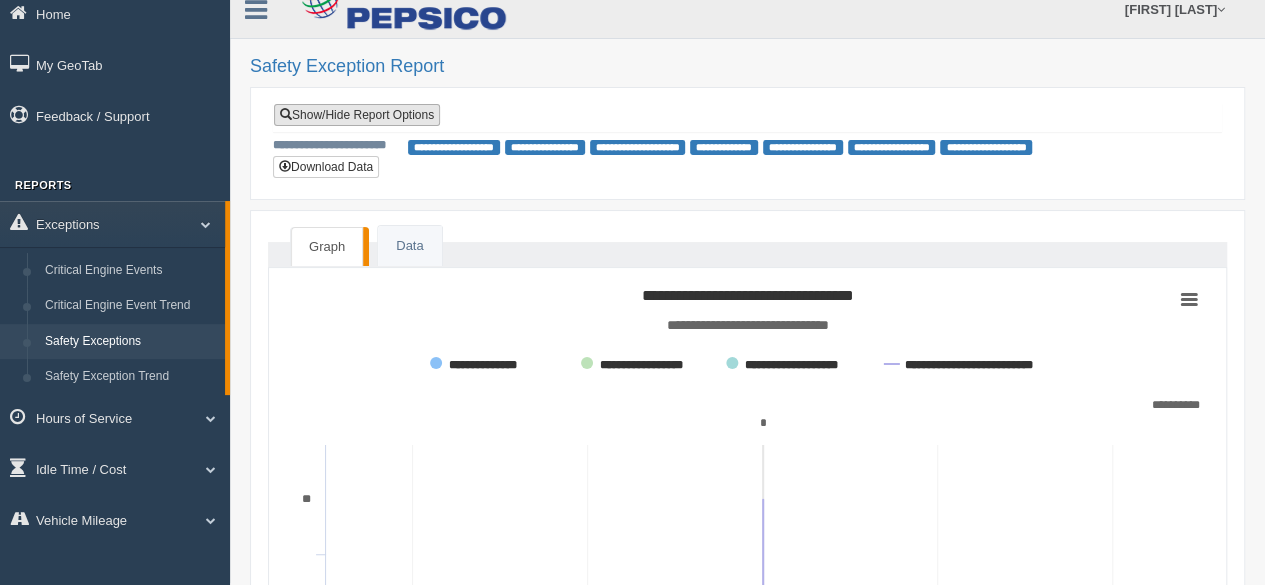 click on "Show/Hide Report Options" at bounding box center [357, 115] 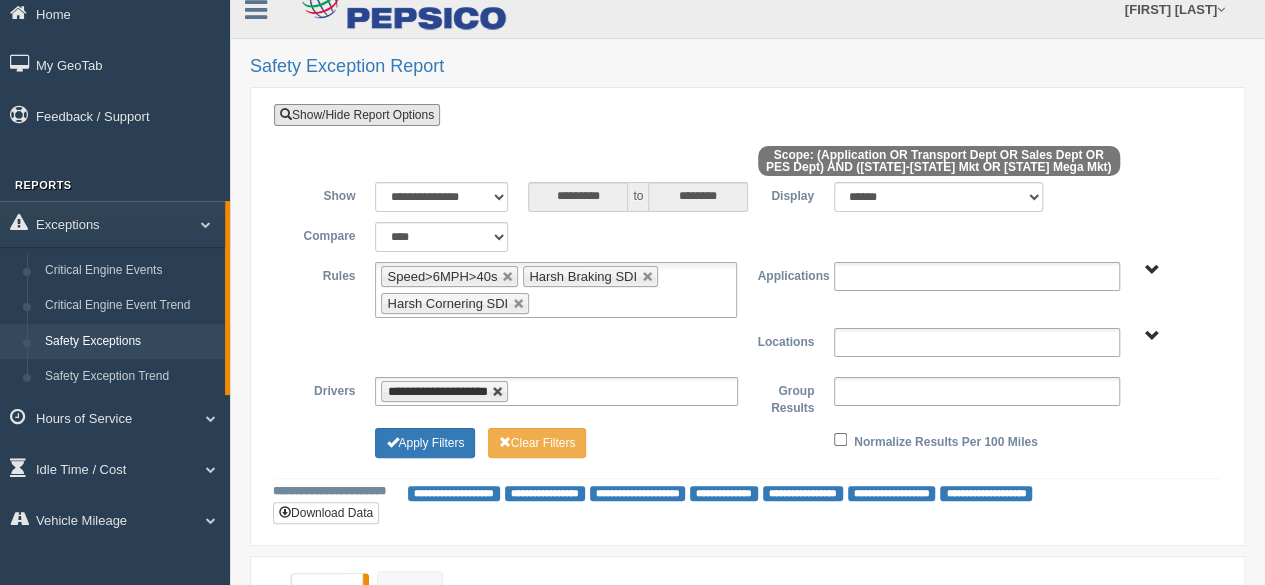 click at bounding box center [498, 392] 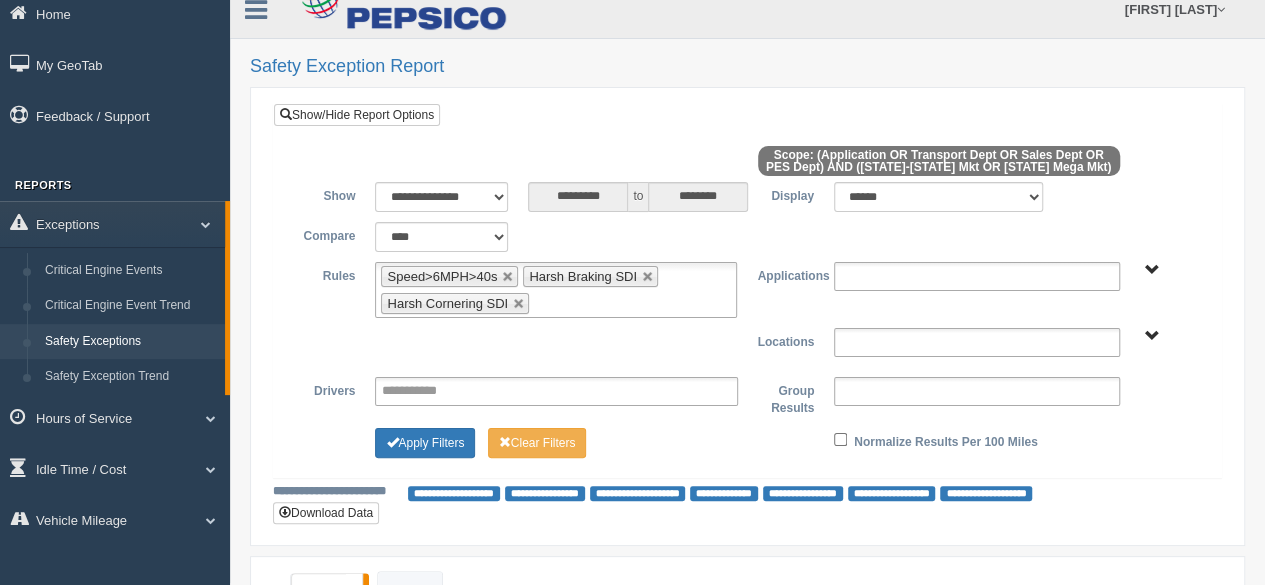 type 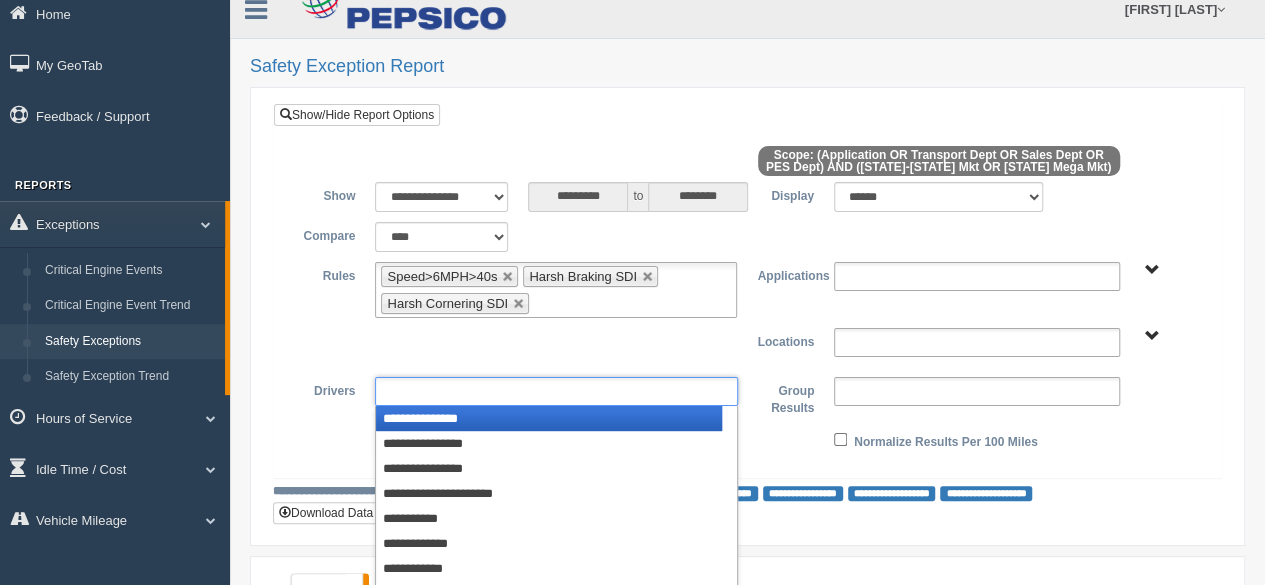 click at bounding box center (423, 391) 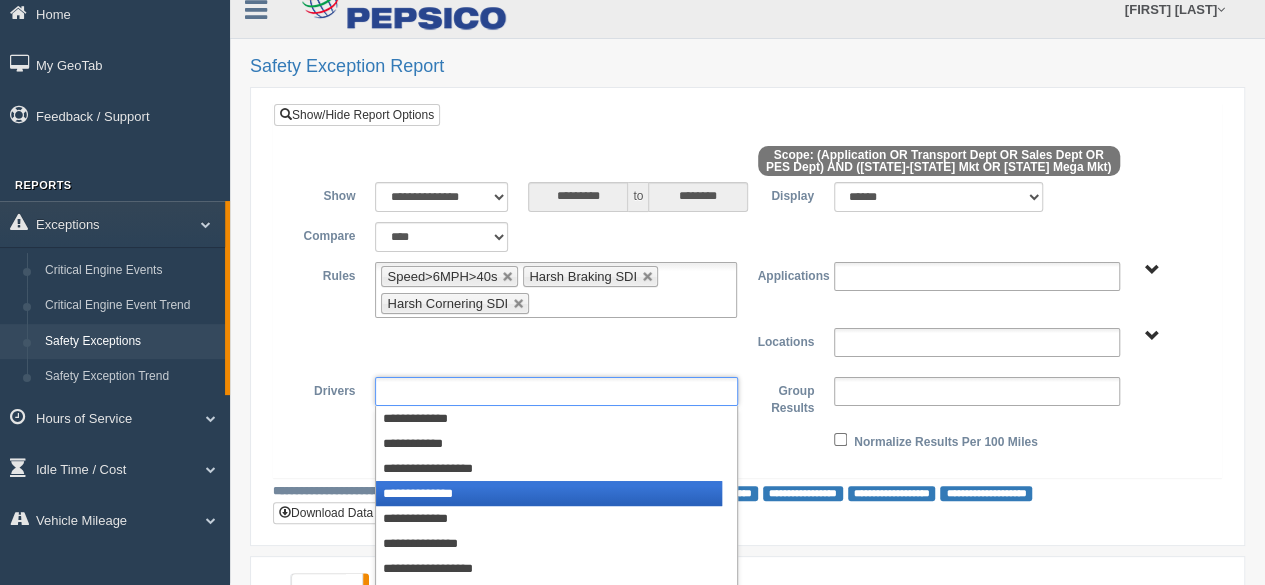 scroll, scrollTop: 700, scrollLeft: 0, axis: vertical 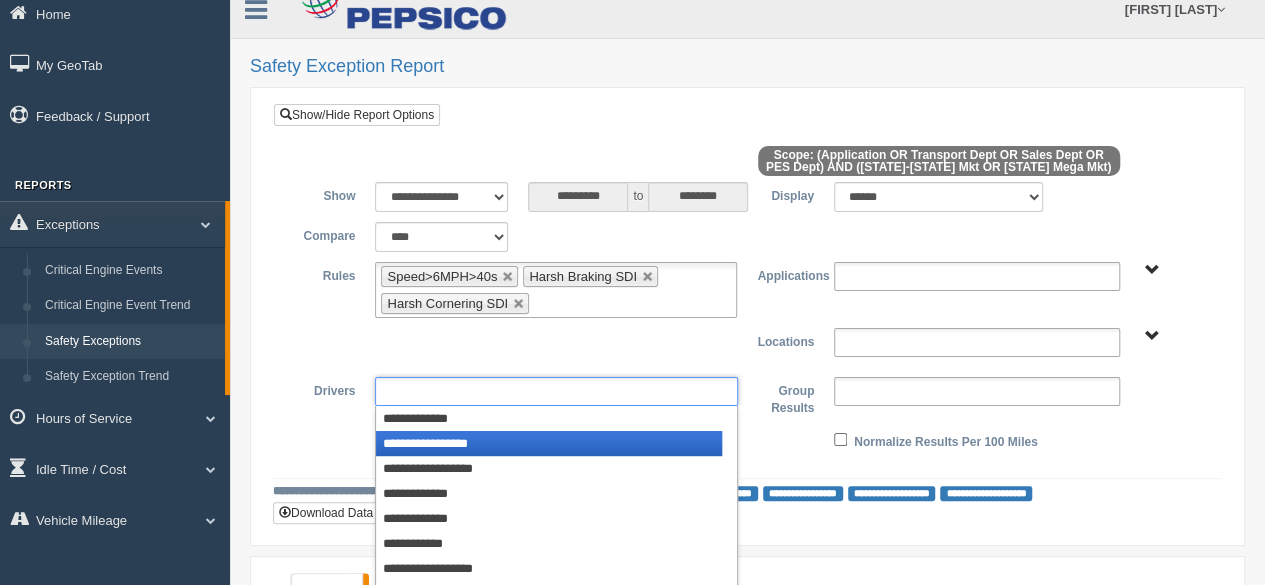 click on "**********" at bounding box center (549, 443) 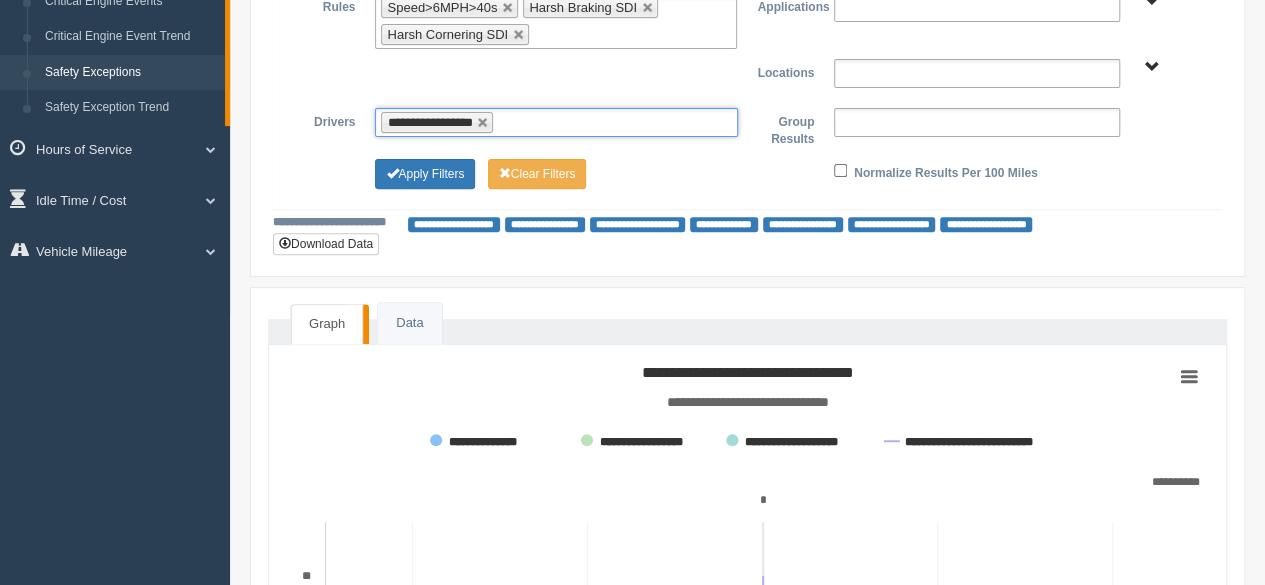 scroll, scrollTop: 0, scrollLeft: 0, axis: both 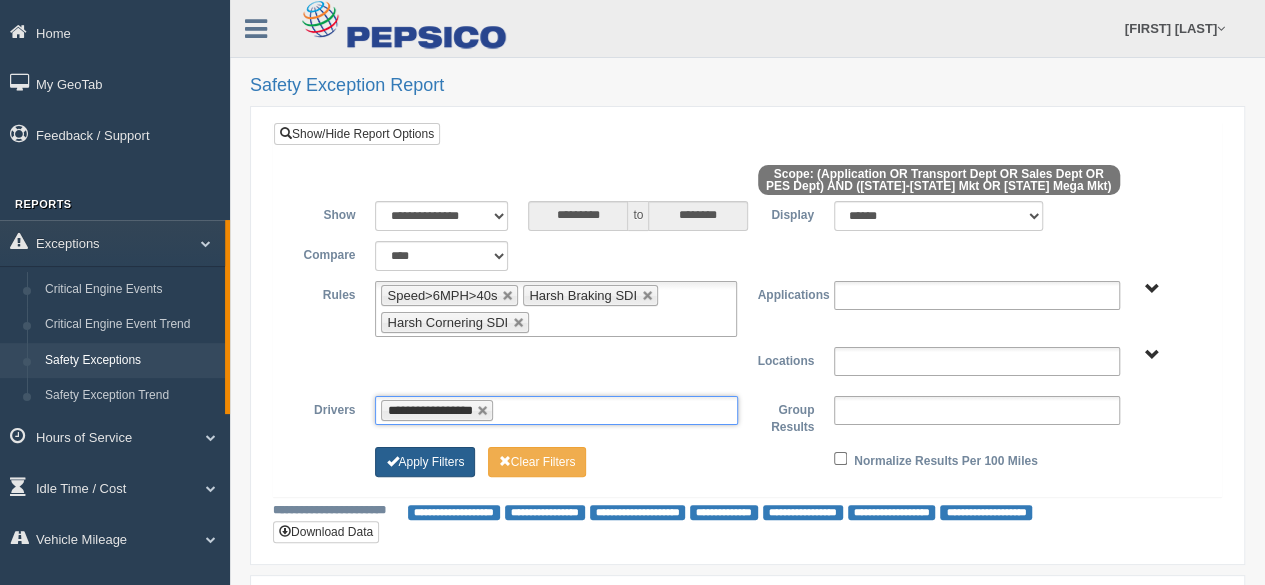 click on "Apply Filters" at bounding box center (425, 462) 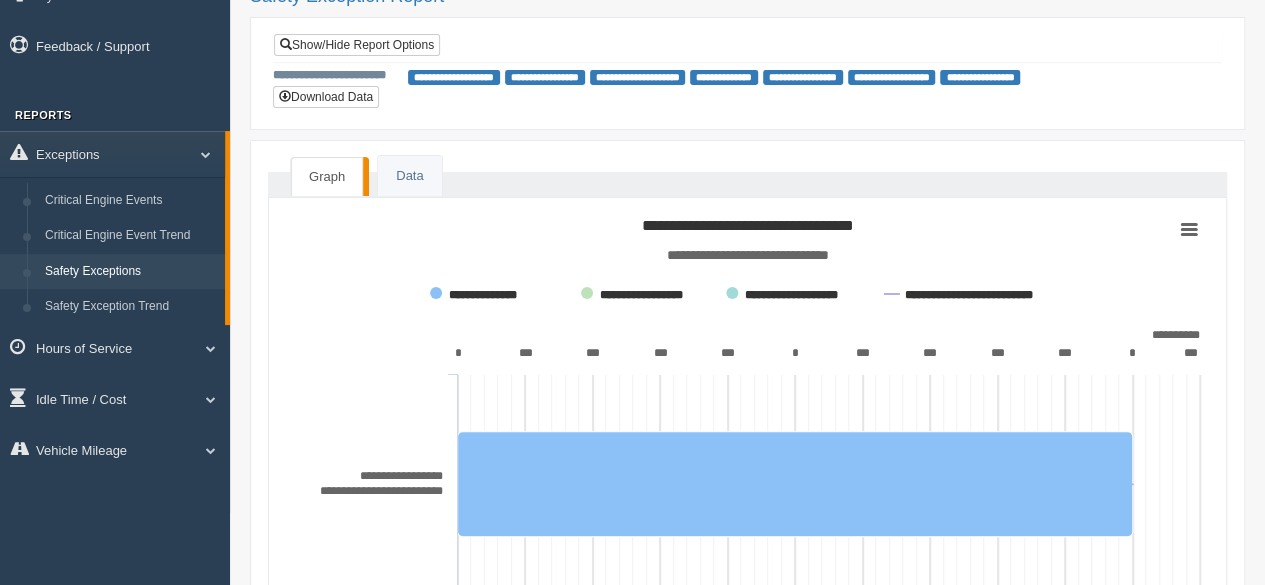 scroll, scrollTop: 242, scrollLeft: 0, axis: vertical 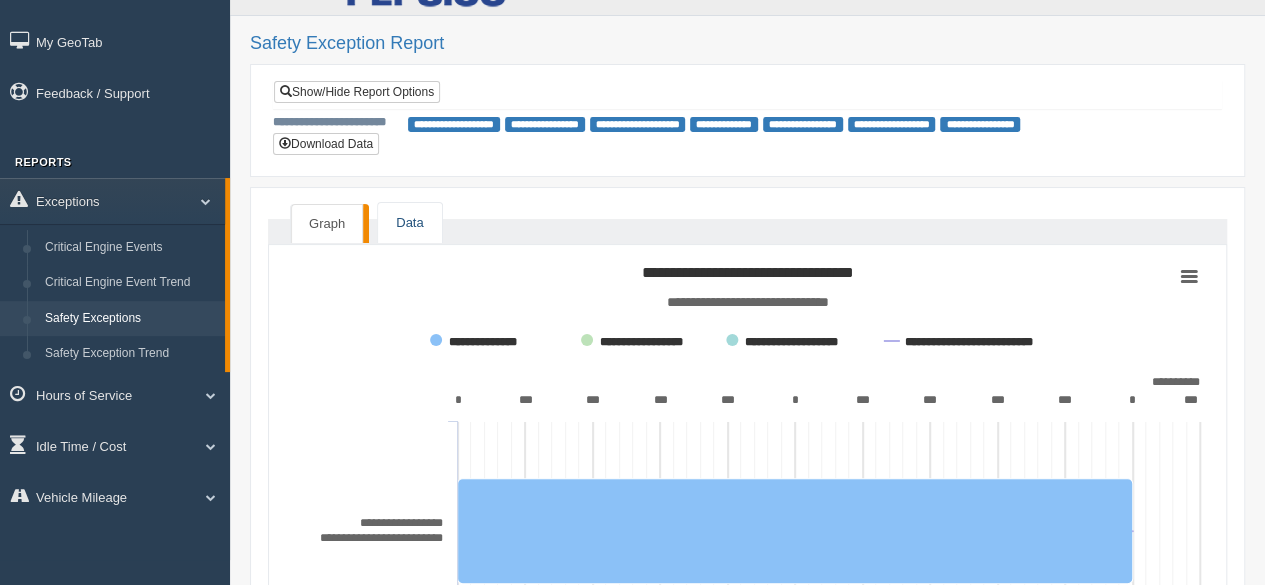click on "Data" at bounding box center (409, 223) 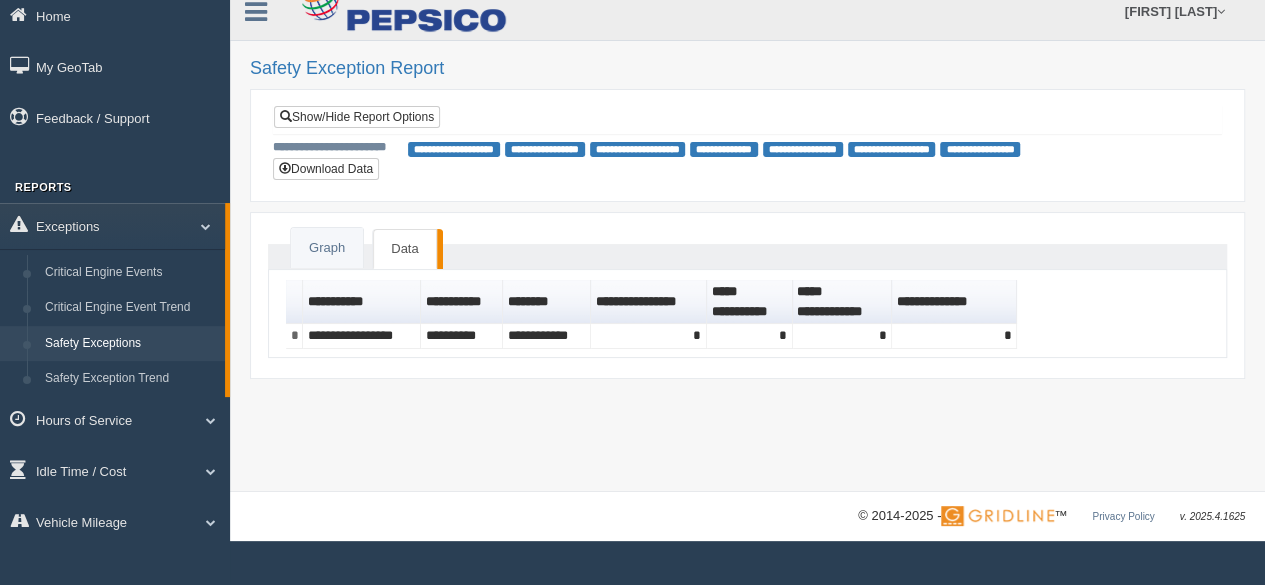 scroll, scrollTop: 19, scrollLeft: 0, axis: vertical 